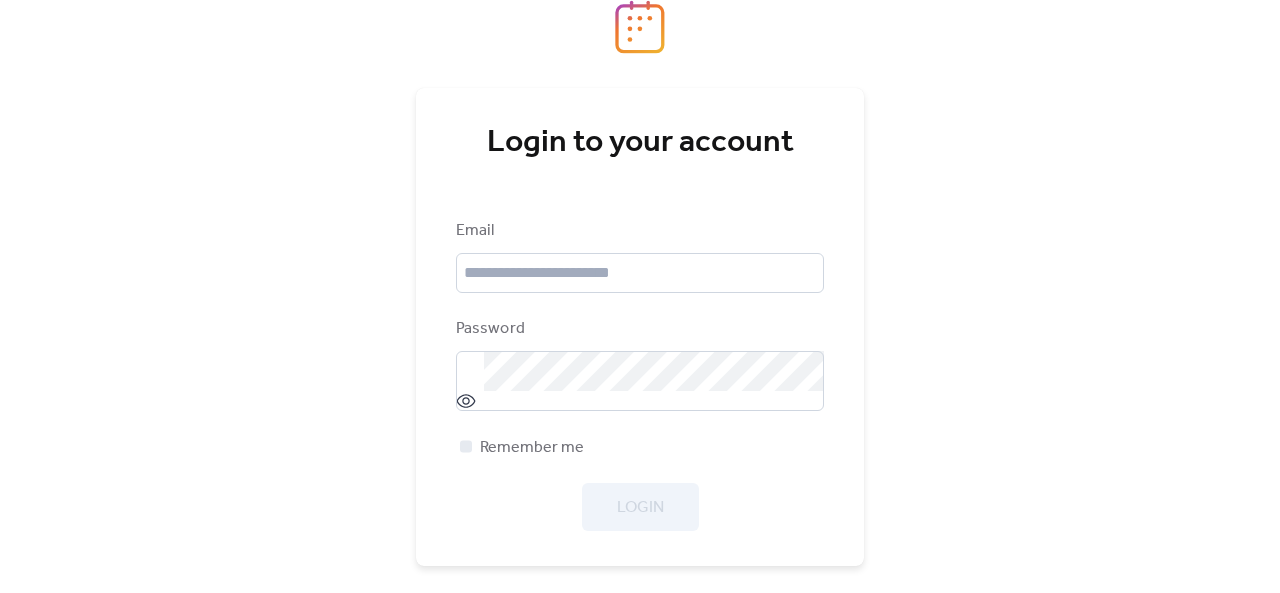 scroll, scrollTop: 0, scrollLeft: 0, axis: both 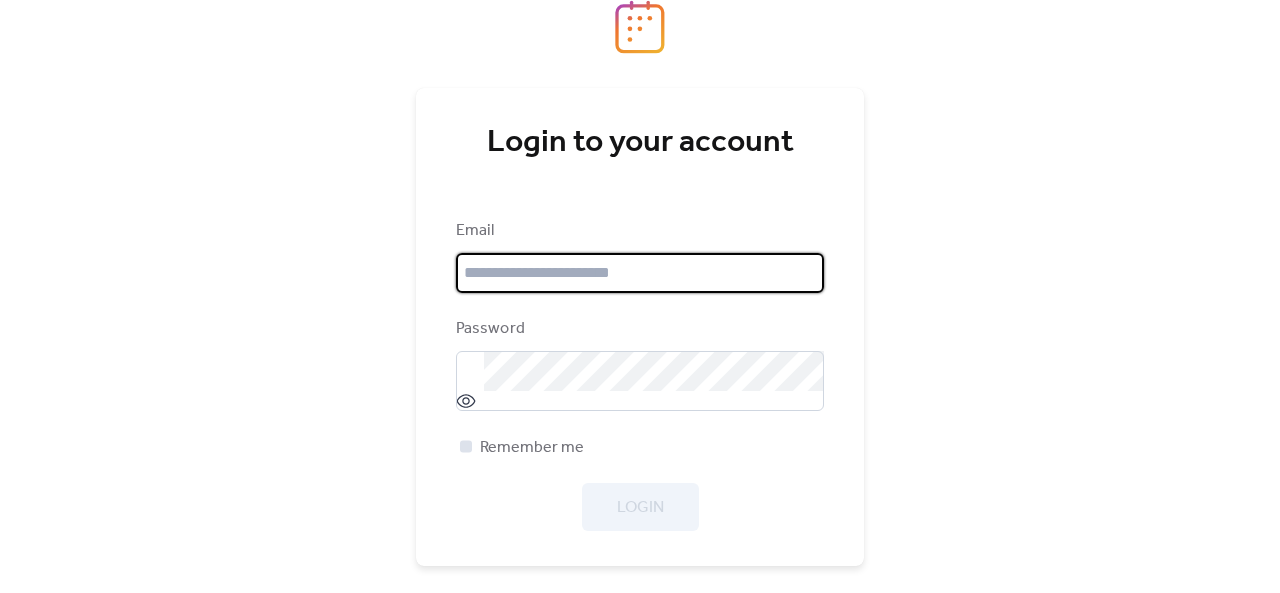 type on "**********" 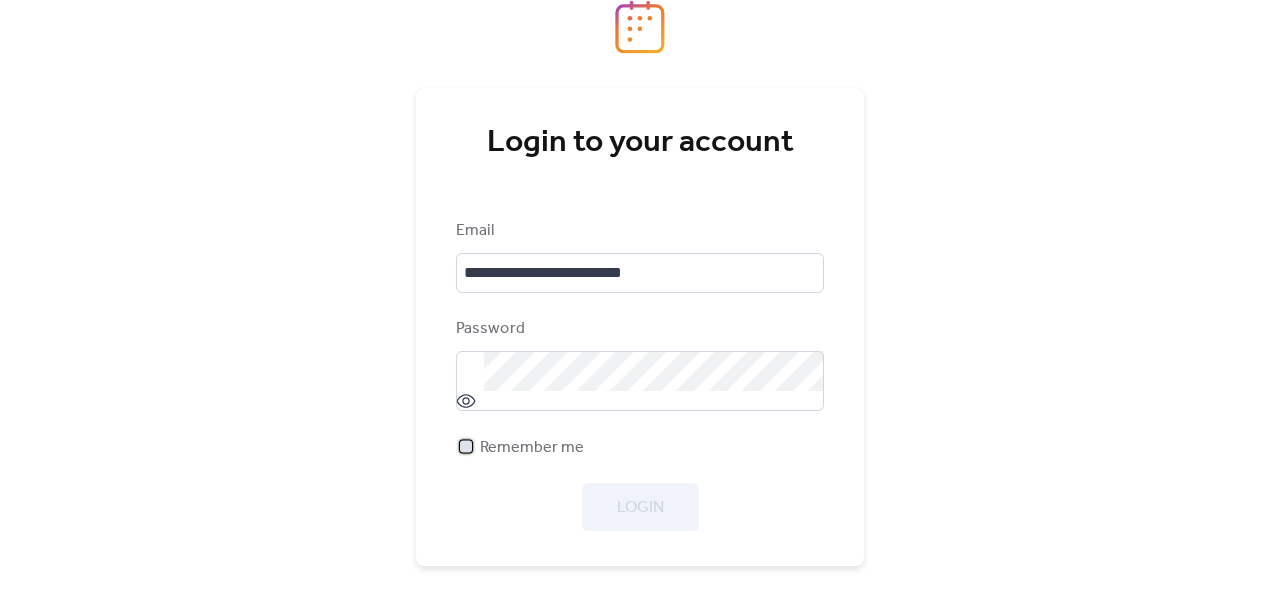 click on "Remember me" at bounding box center (532, 448) 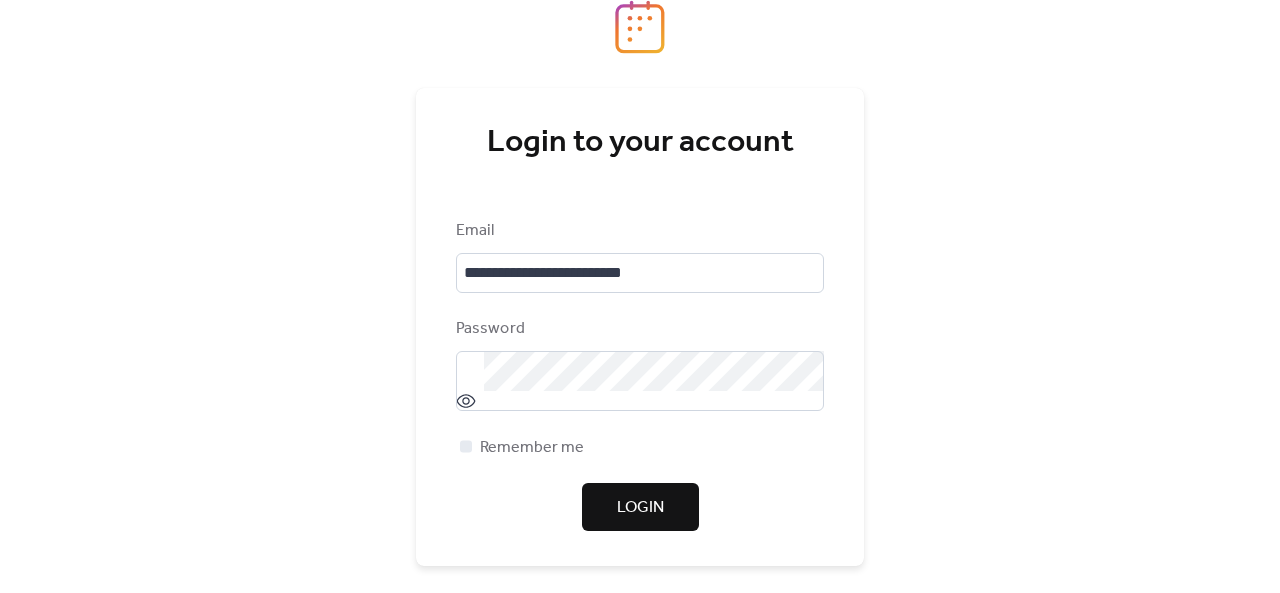 click on "Login" at bounding box center (640, 508) 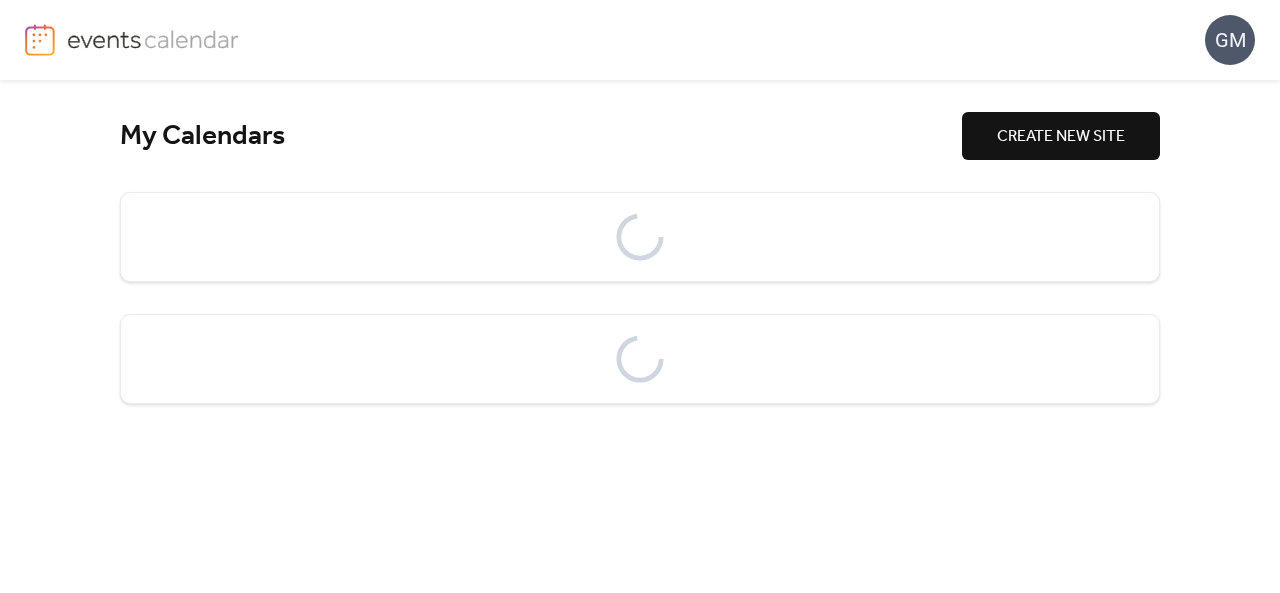 scroll, scrollTop: 0, scrollLeft: 0, axis: both 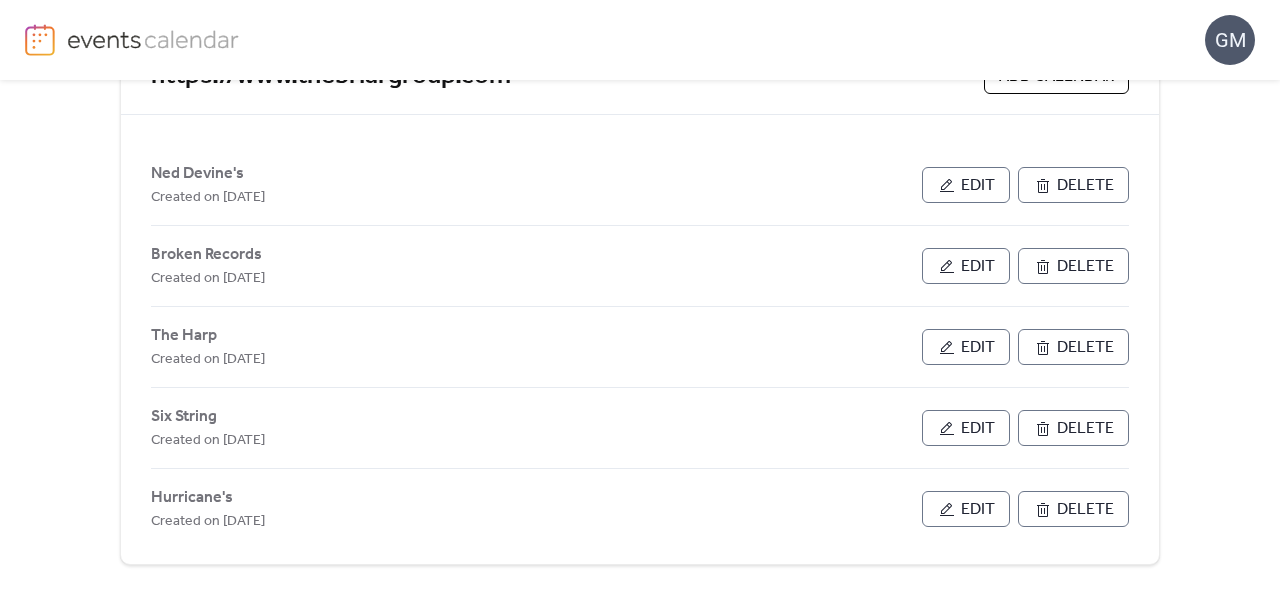 drag, startPoint x: 968, startPoint y: 426, endPoint x: 851, endPoint y: 426, distance: 117 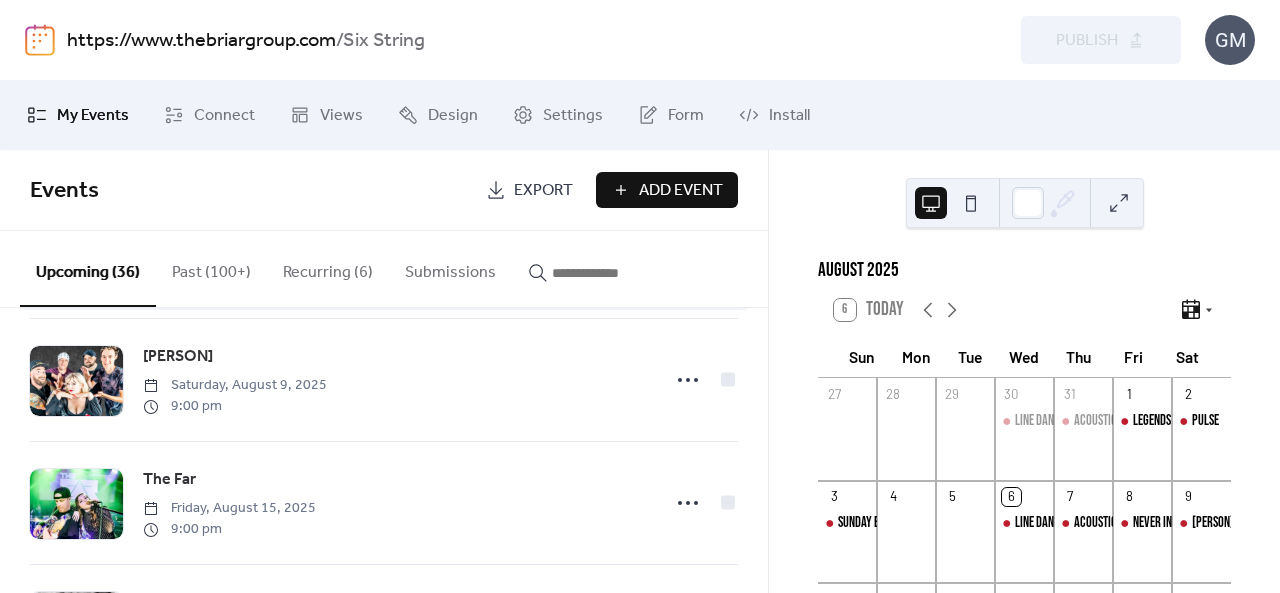 scroll, scrollTop: 0, scrollLeft: 0, axis: both 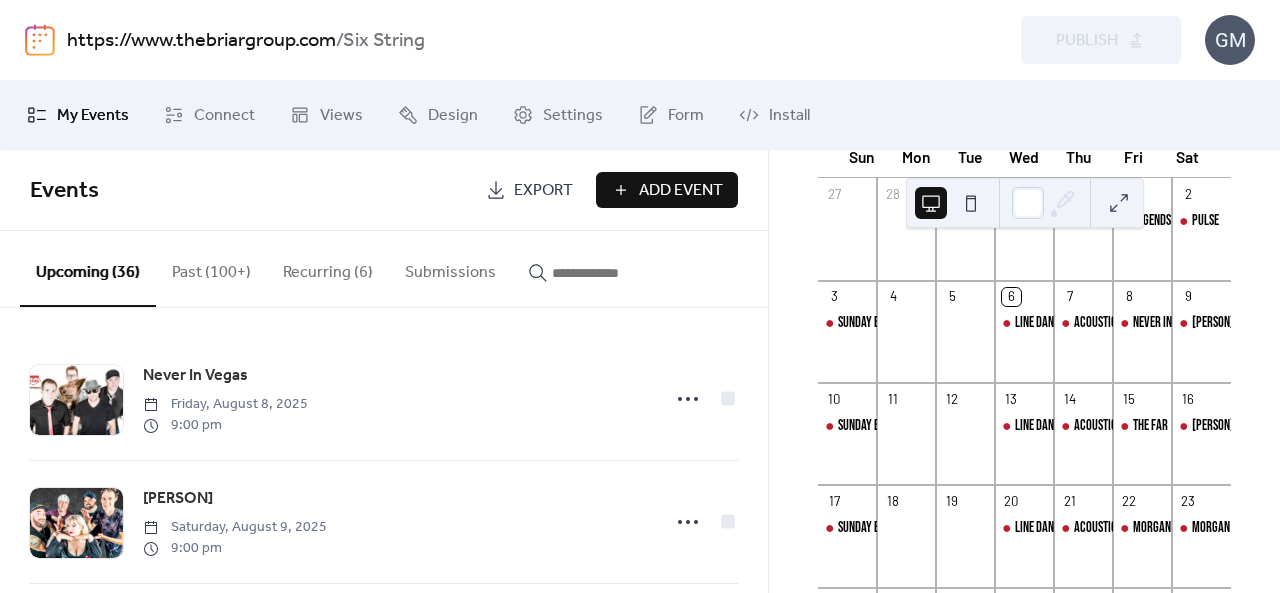click on "Past (100+)" at bounding box center (211, 268) 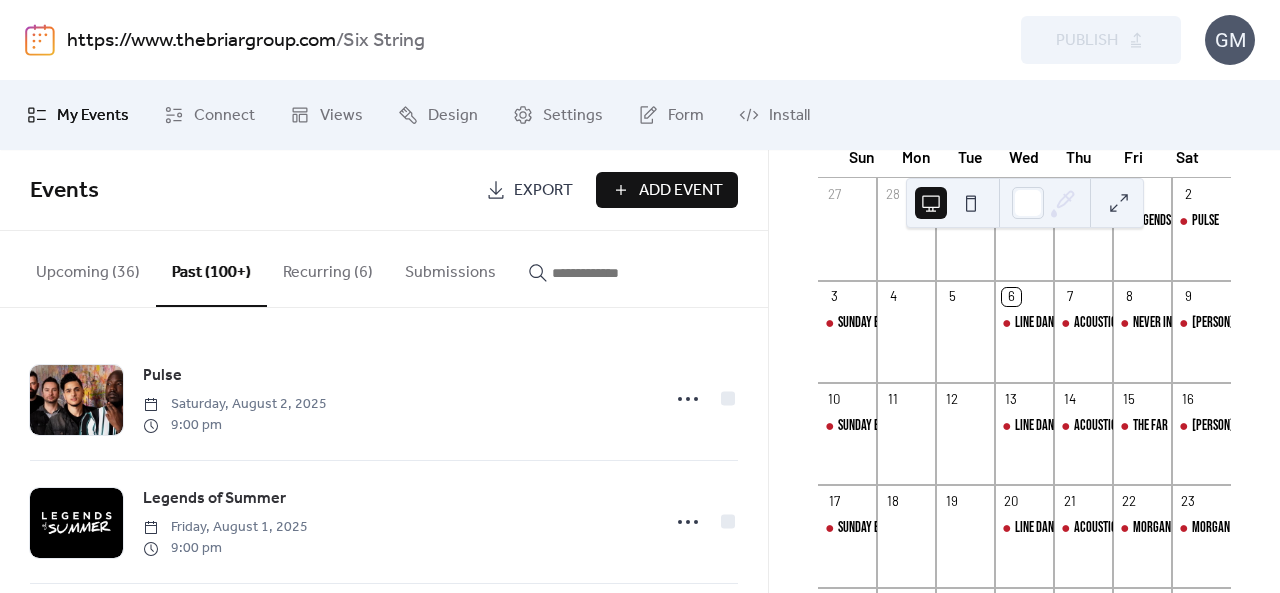 click on "Upcoming (36)" at bounding box center [88, 268] 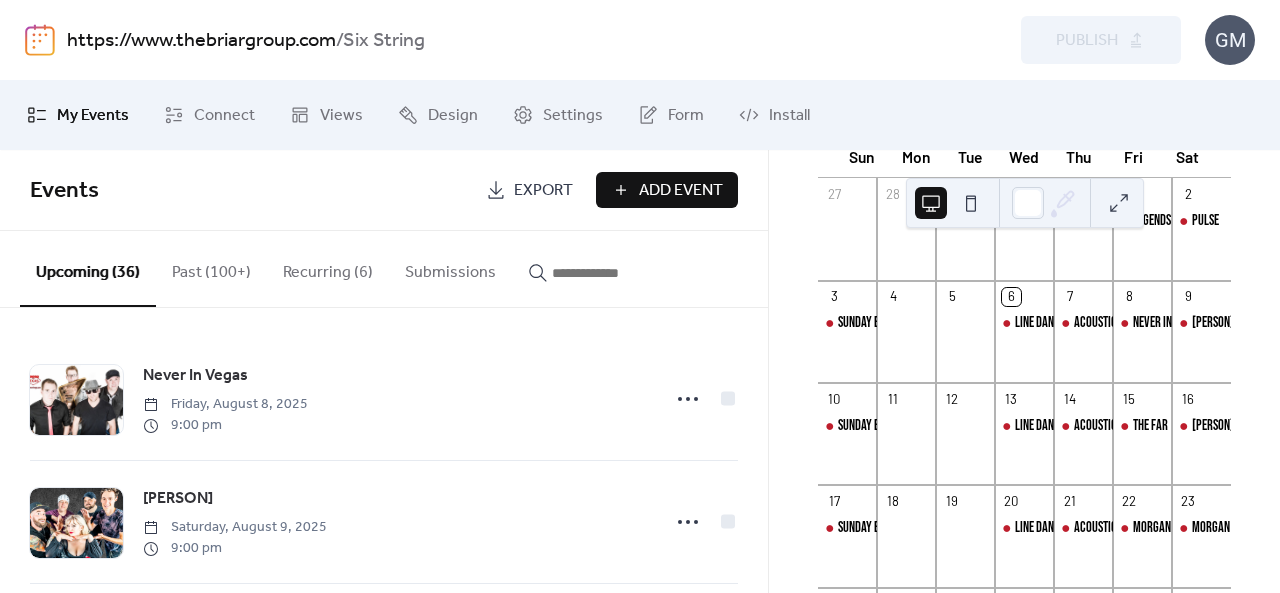 click on "Recurring (6)" at bounding box center (328, 268) 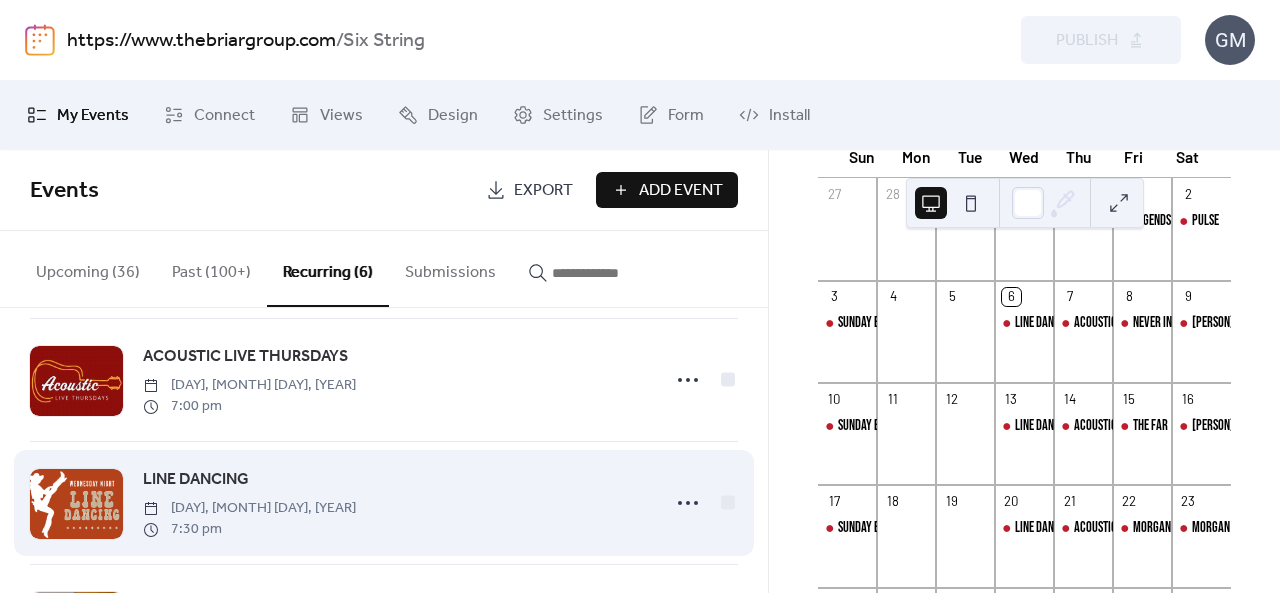 scroll, scrollTop: 512, scrollLeft: 0, axis: vertical 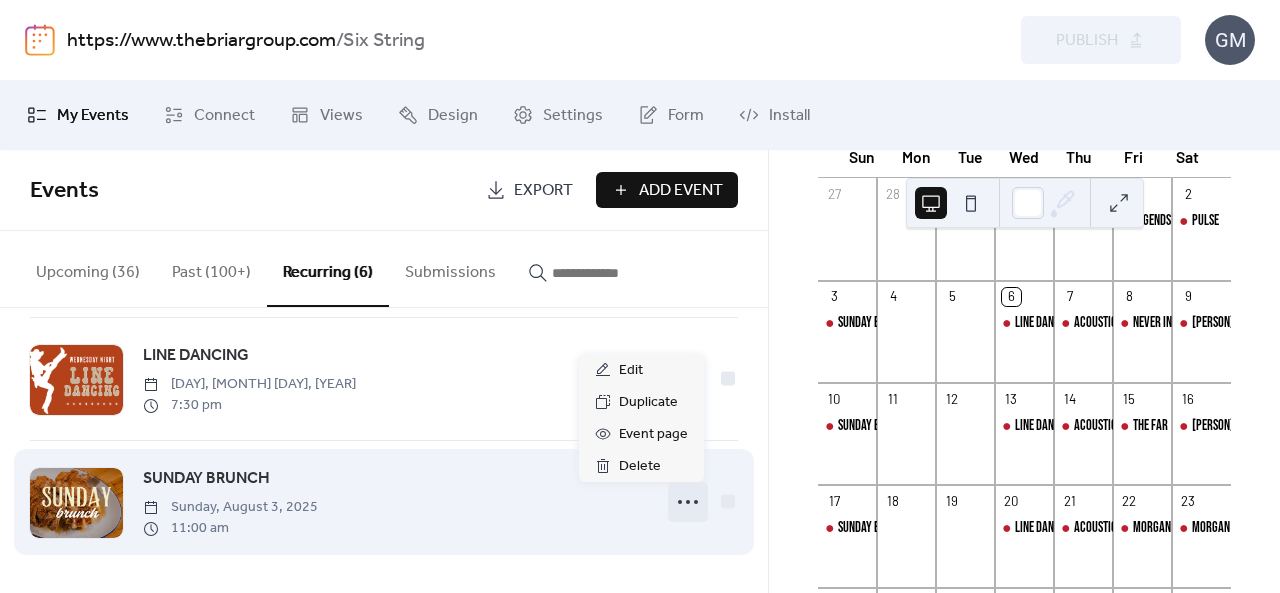 click 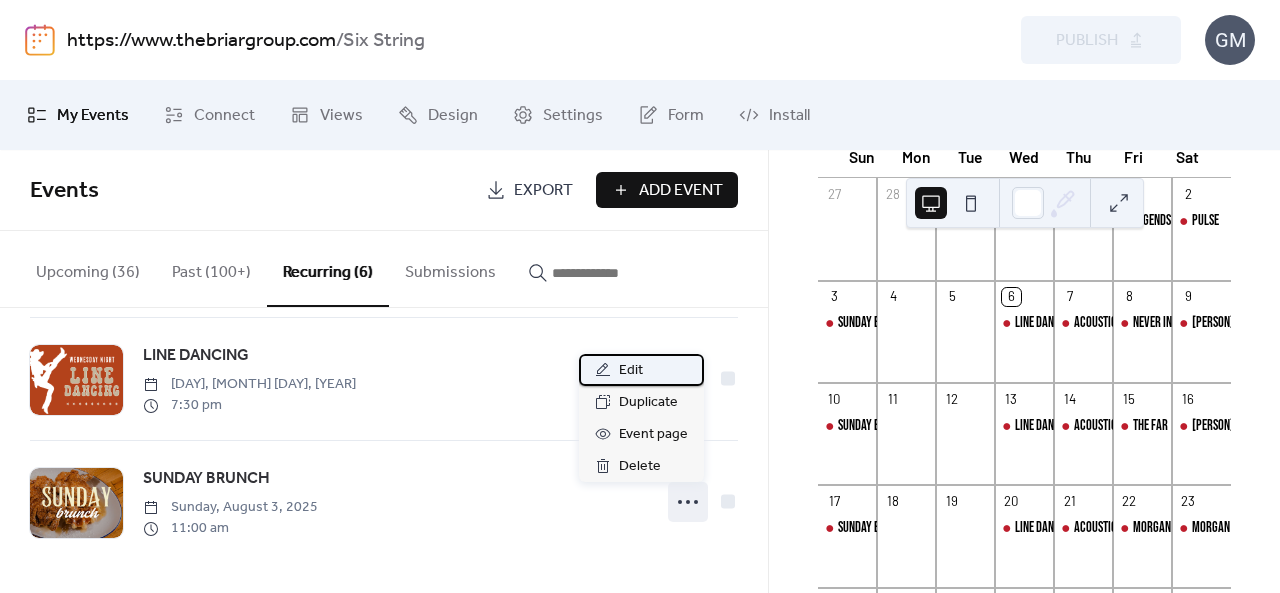 click on "Edit" at bounding box center (641, 370) 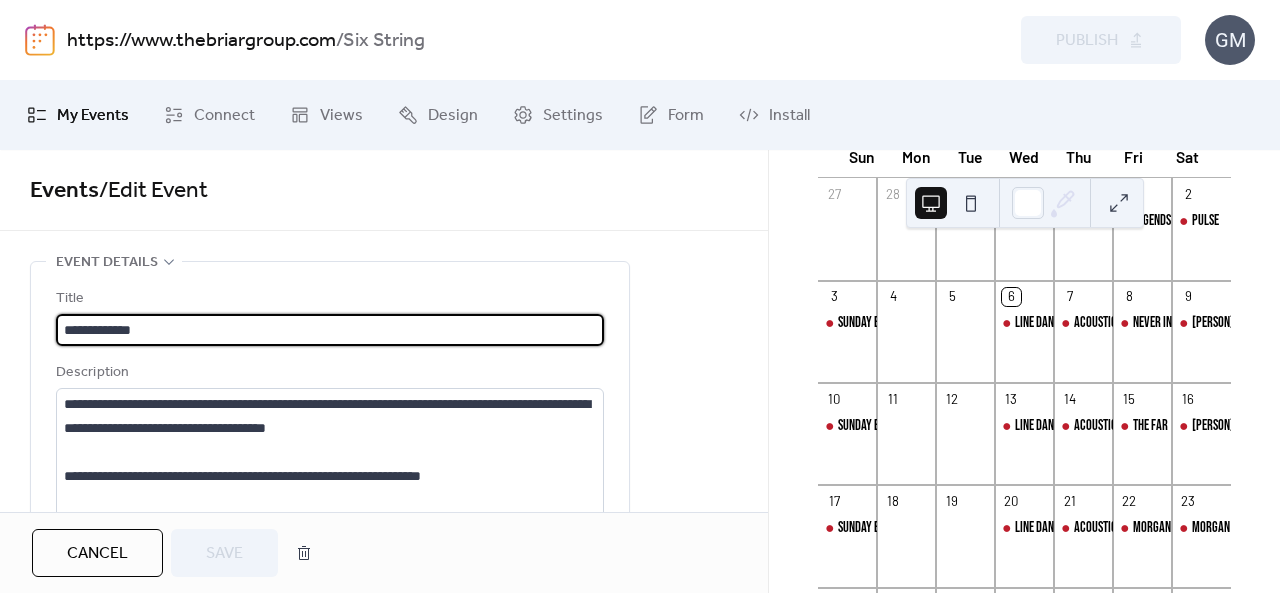 scroll, scrollTop: 1, scrollLeft: 0, axis: vertical 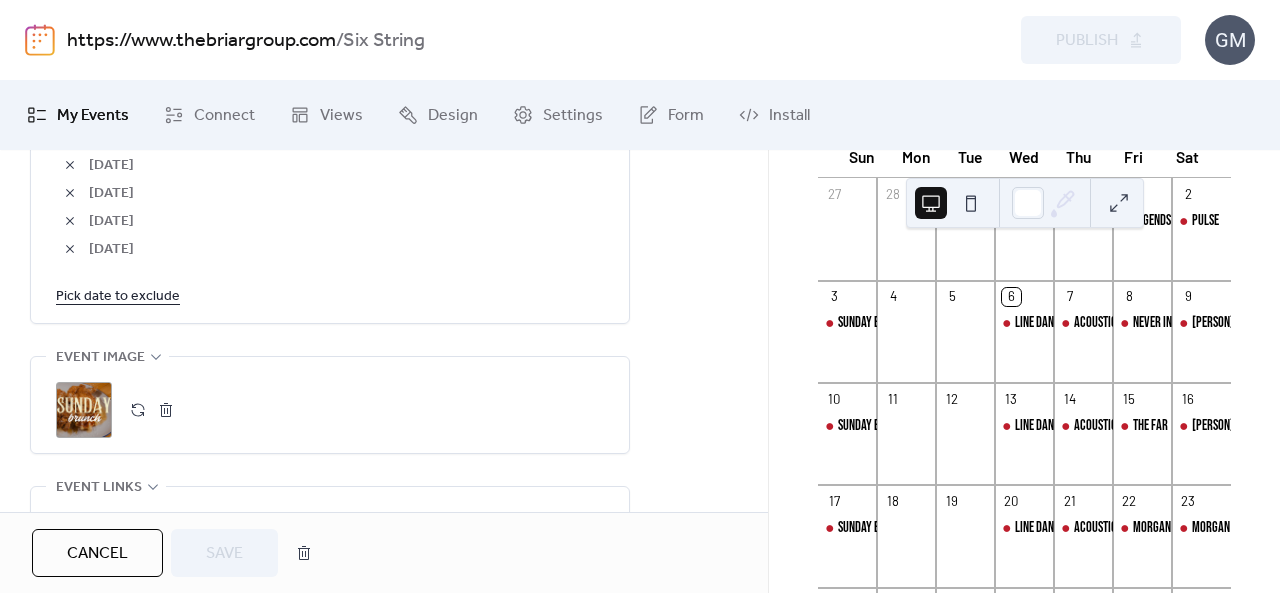 click on "Pick date to exclude" at bounding box center [118, 295] 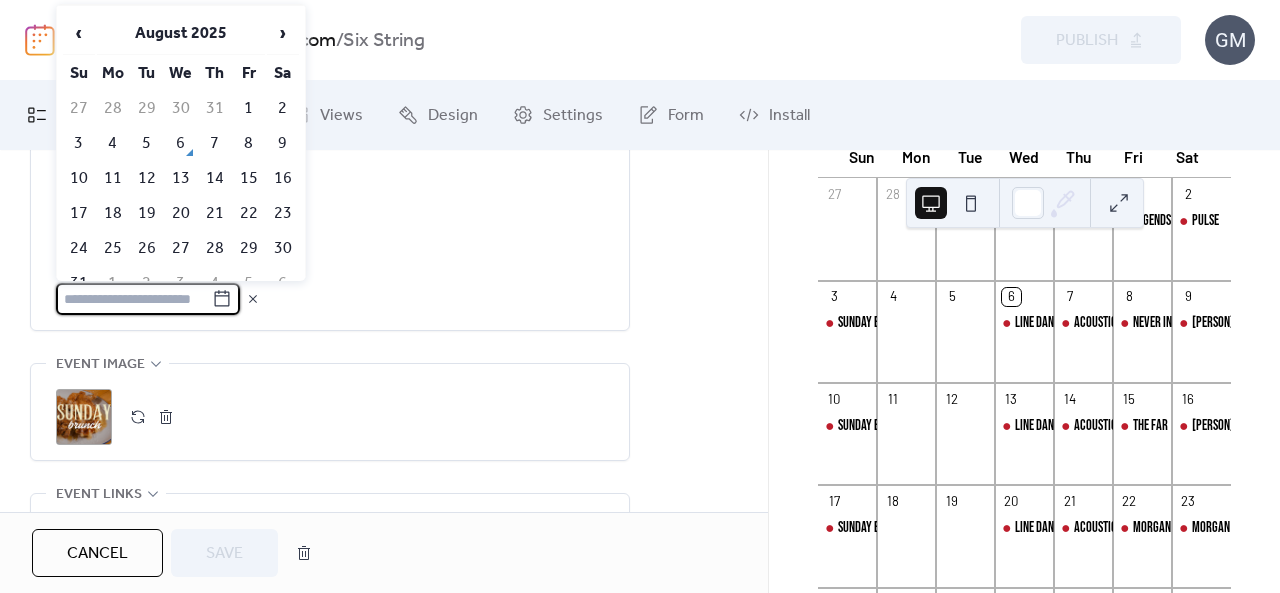 click on "3" at bounding box center [79, 143] 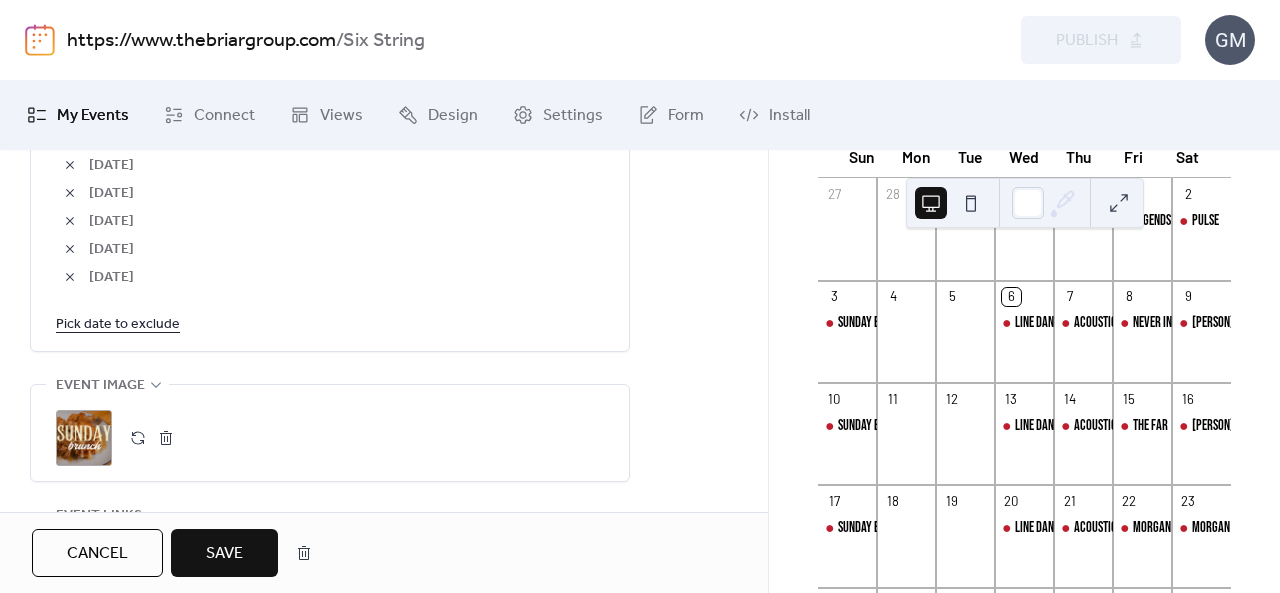 click on "Save" at bounding box center (224, 553) 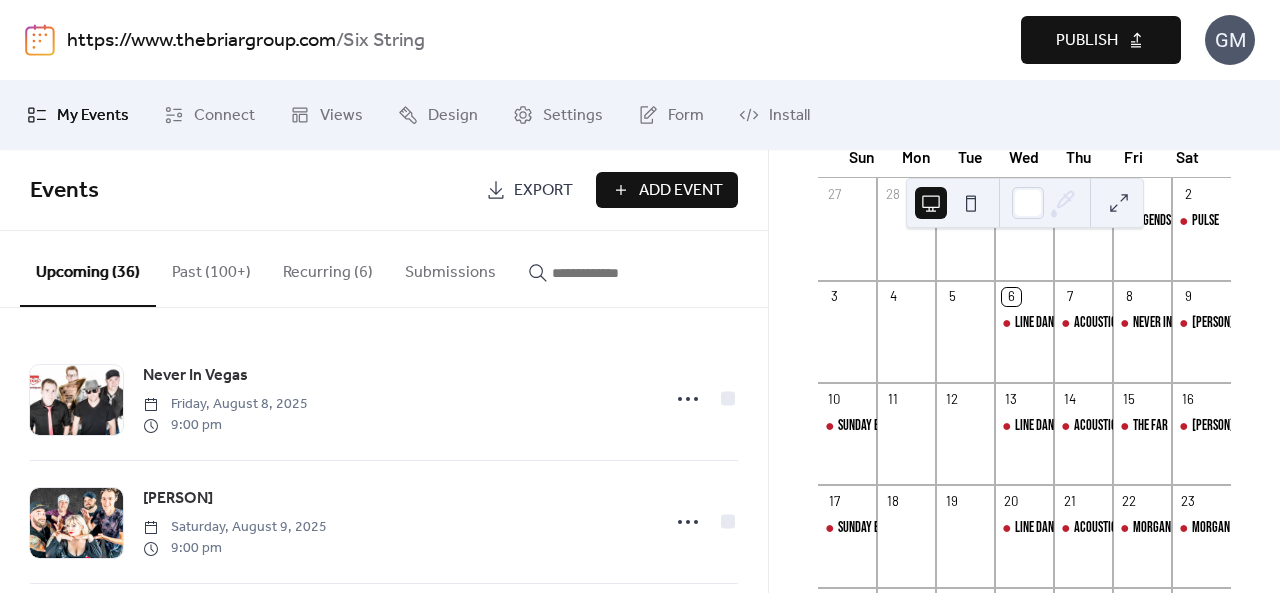 click on "Publish" at bounding box center [1087, 41] 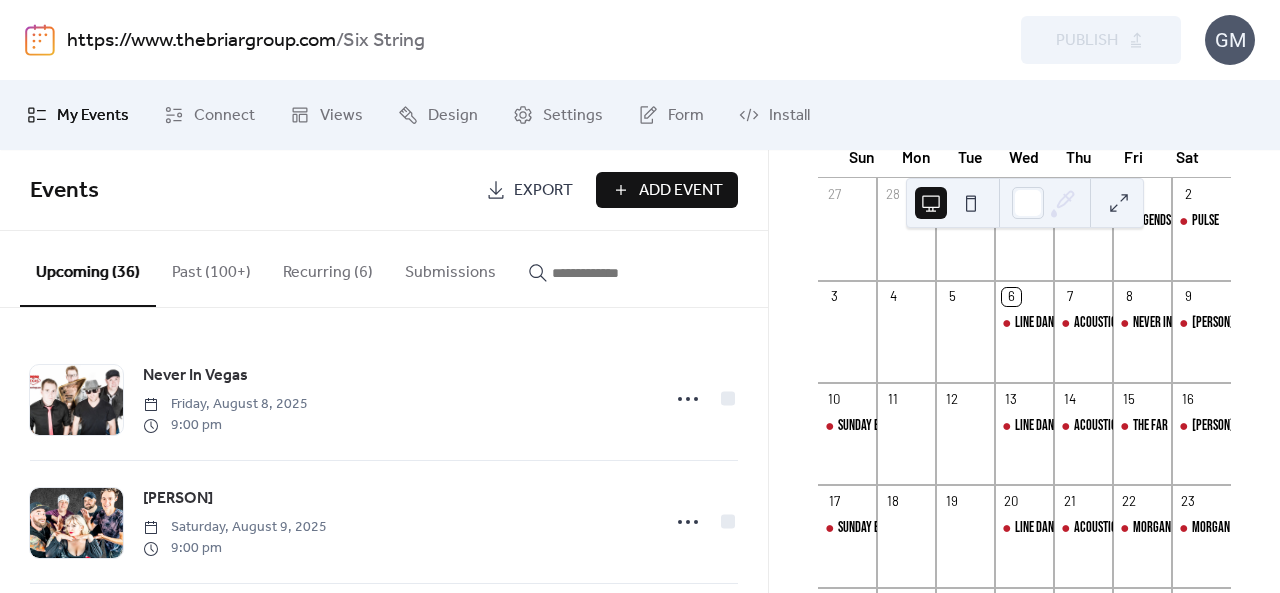 click on "Past (100+)" at bounding box center [211, 268] 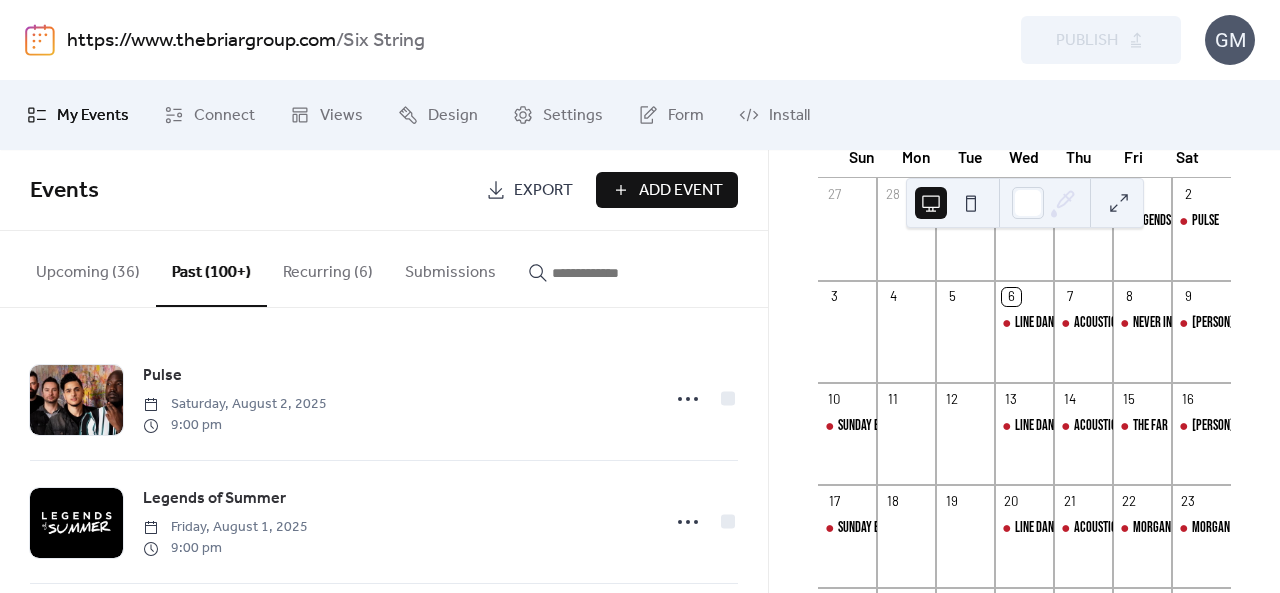 click on "Recurring (6)" at bounding box center [328, 268] 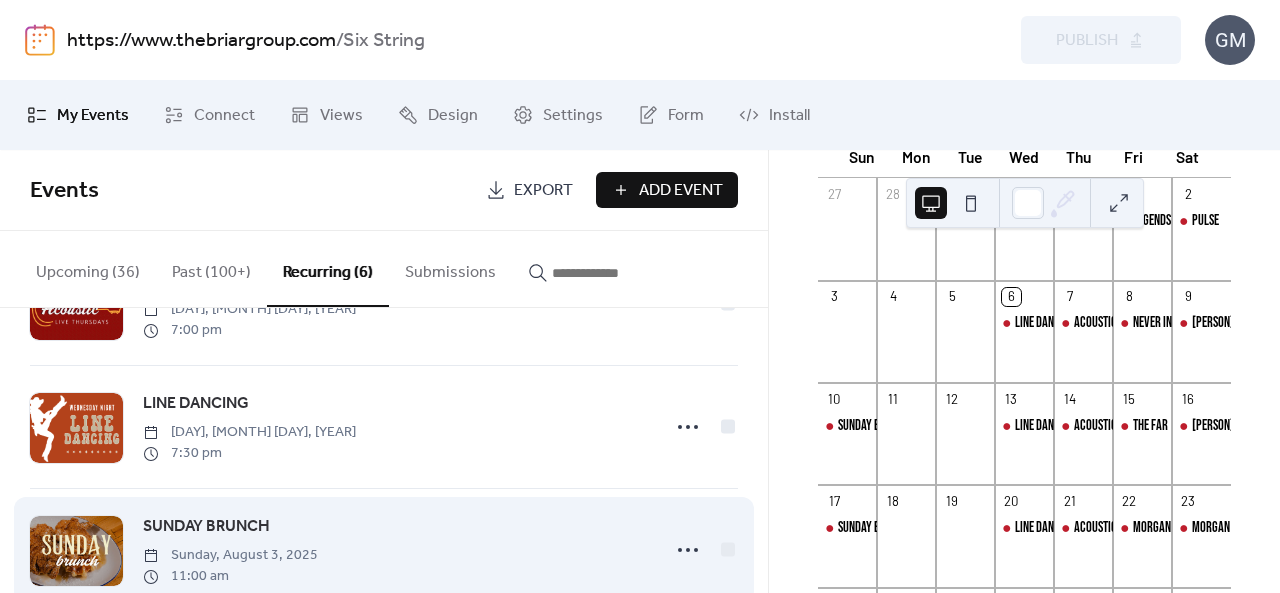scroll, scrollTop: 512, scrollLeft: 0, axis: vertical 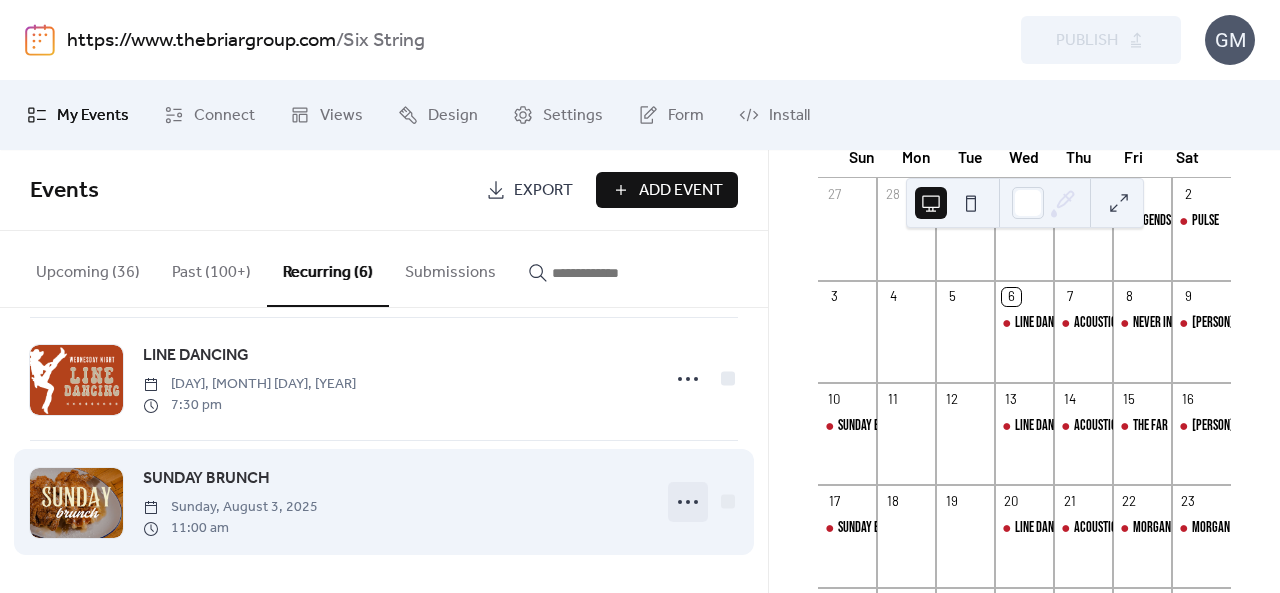 click 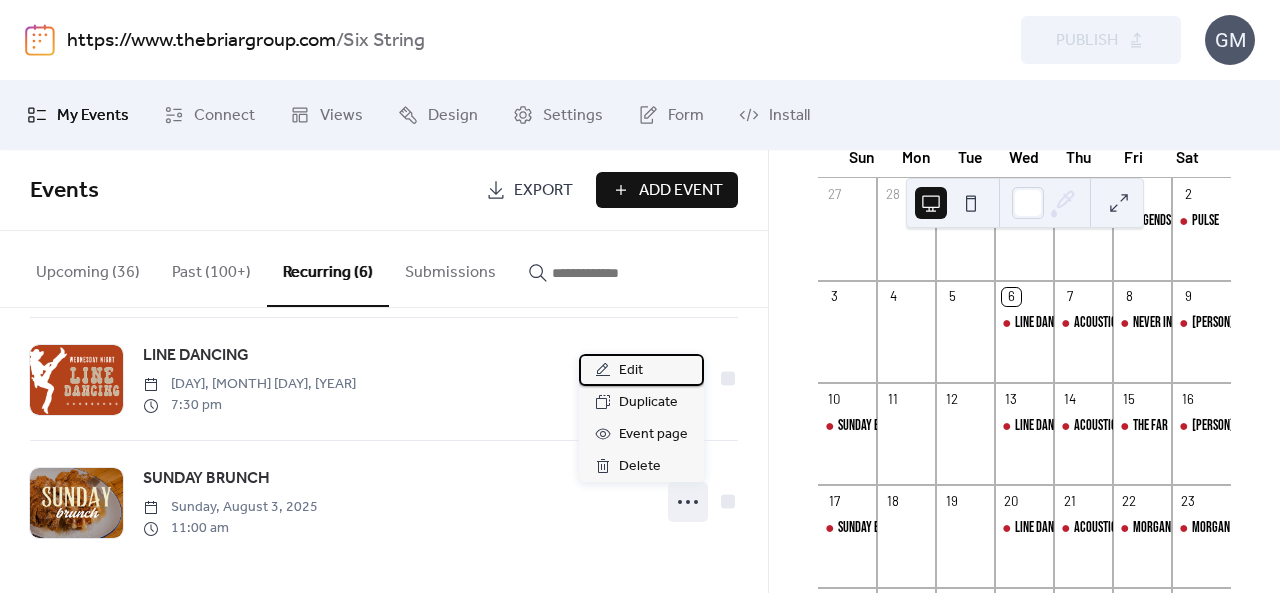 click on "Edit" at bounding box center (631, 371) 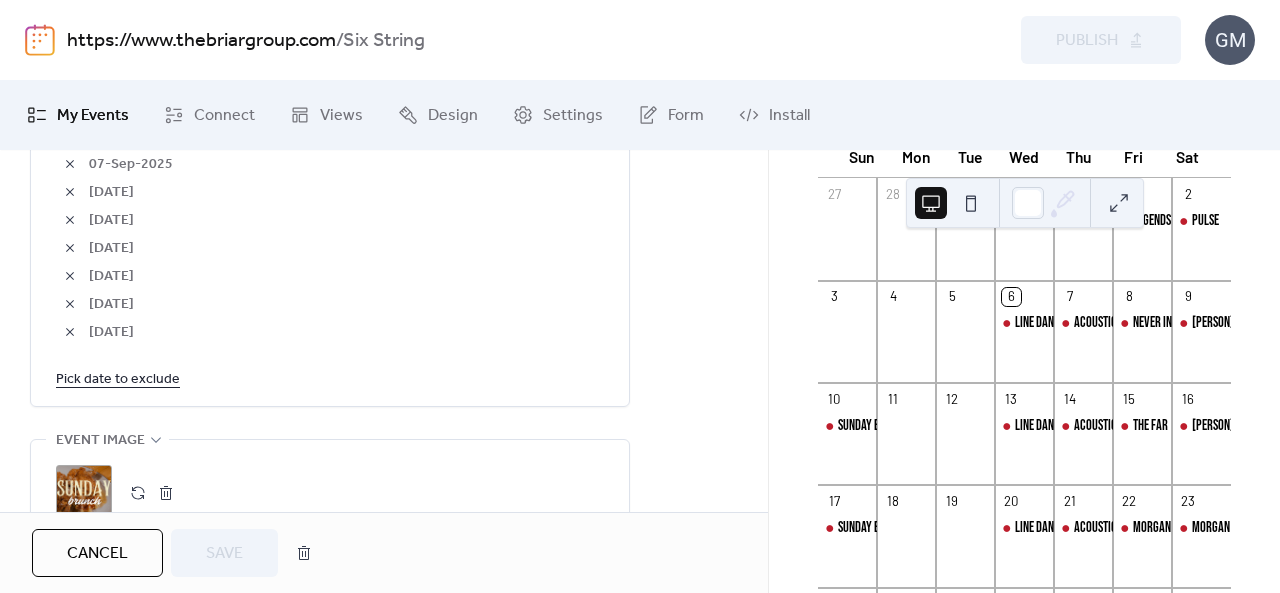 scroll, scrollTop: 1300, scrollLeft: 0, axis: vertical 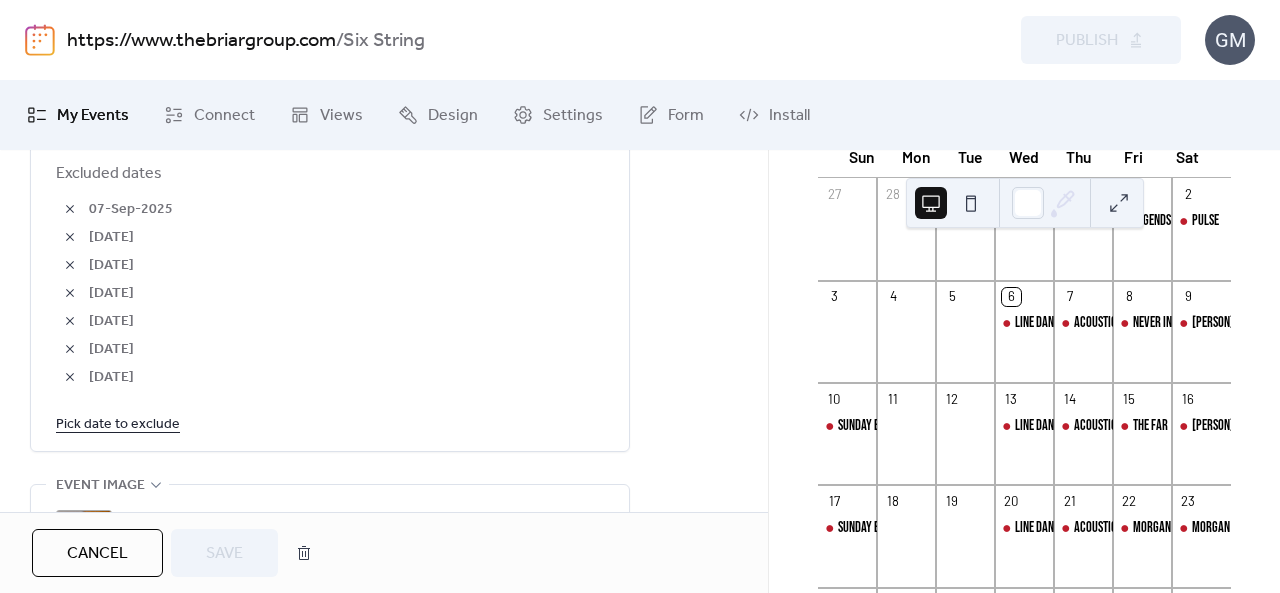 click at bounding box center [70, 377] 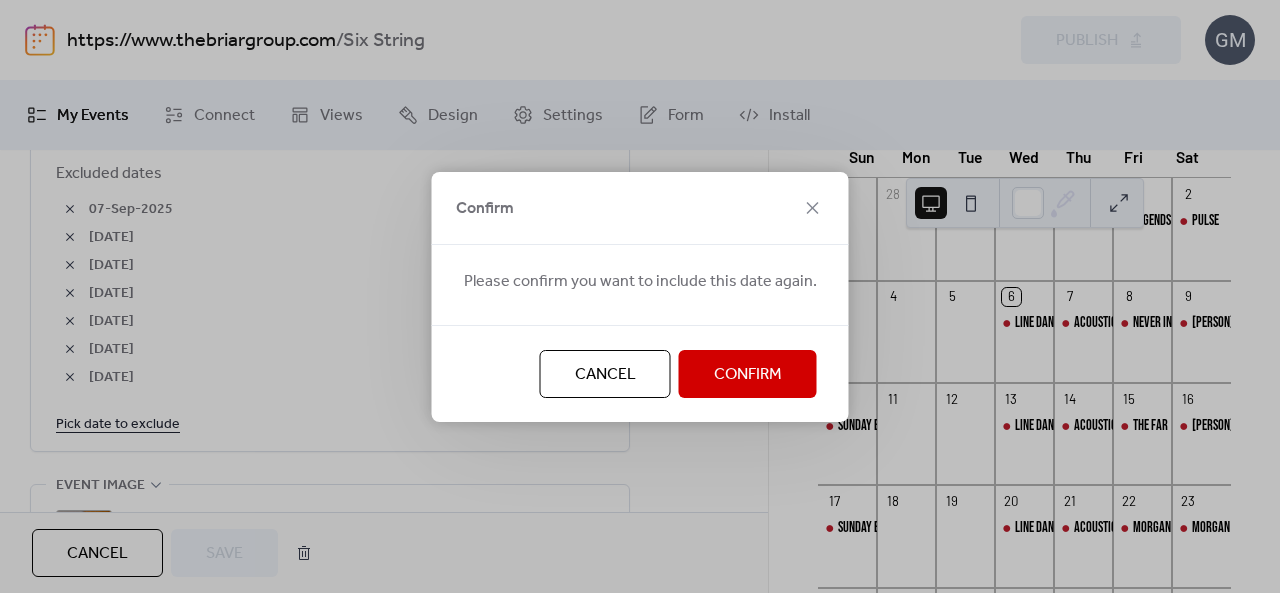 click on "Confirm" at bounding box center [748, 375] 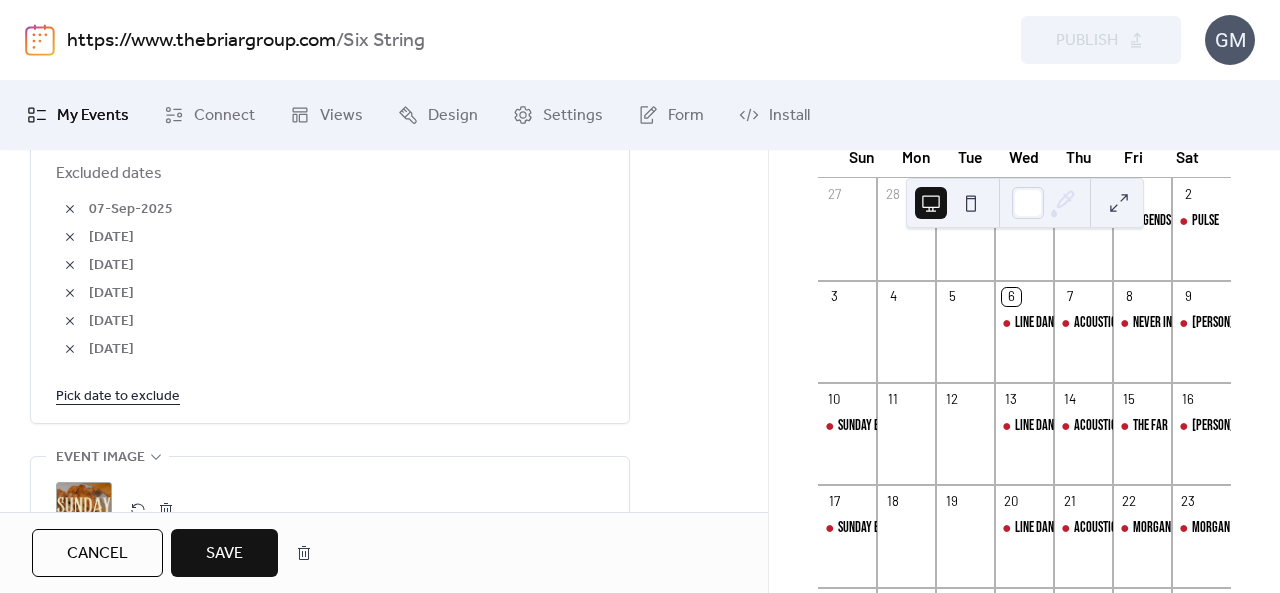 click on "Pick date to exclude" at bounding box center (118, 395) 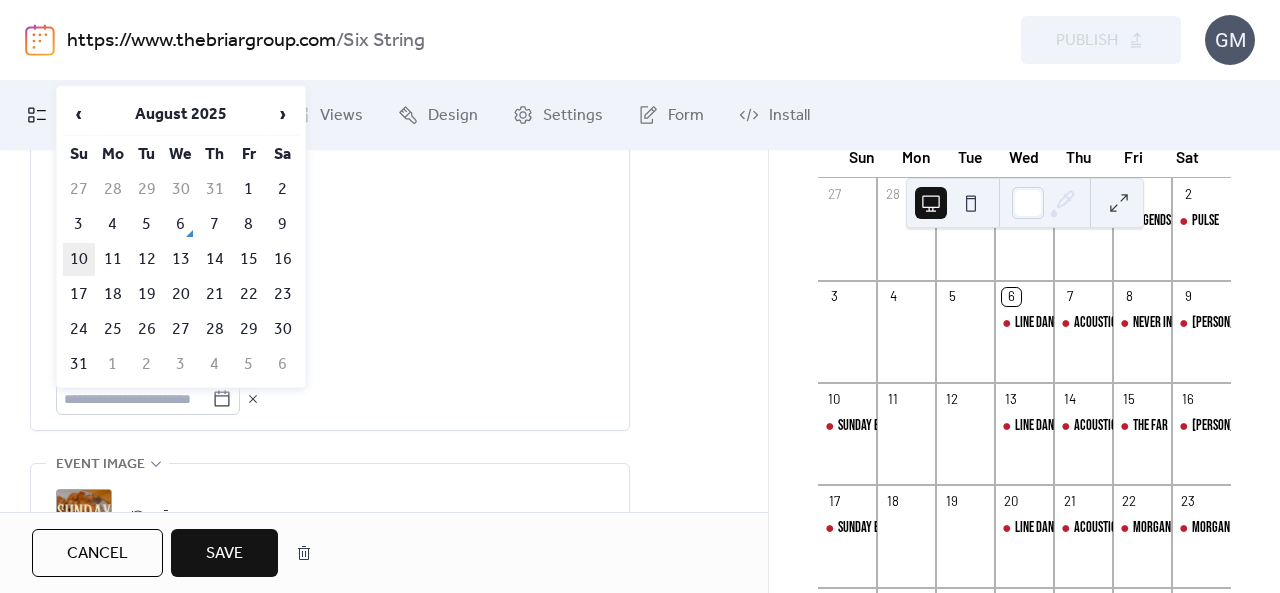 click on "10" at bounding box center [79, 259] 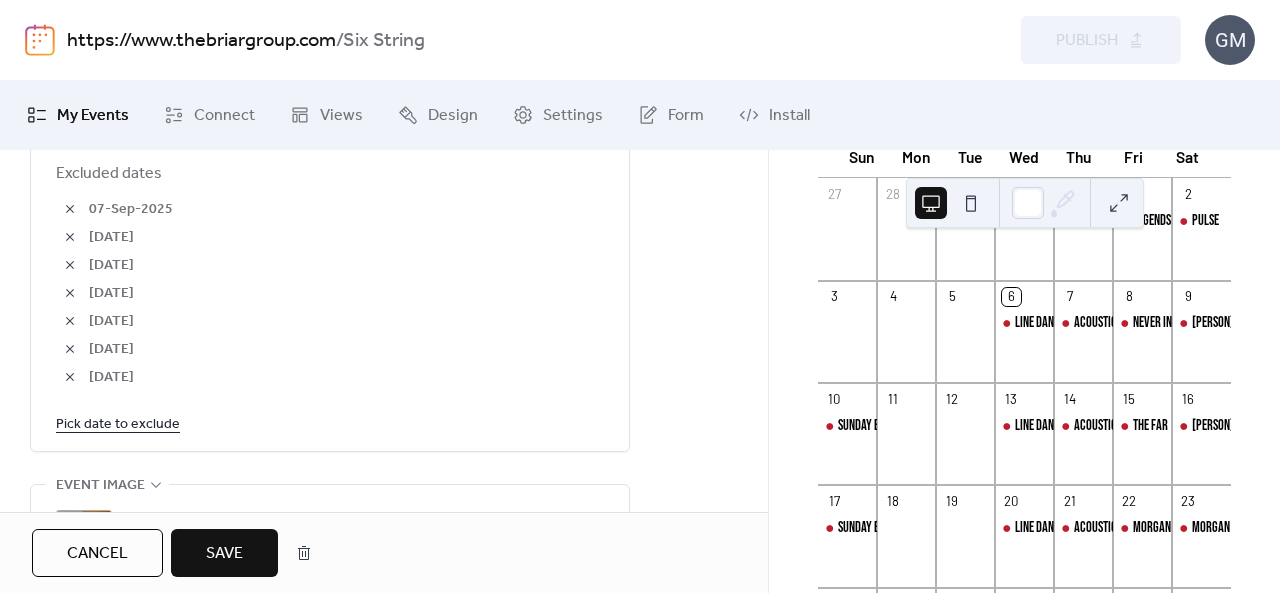 click on "Save" at bounding box center [224, 554] 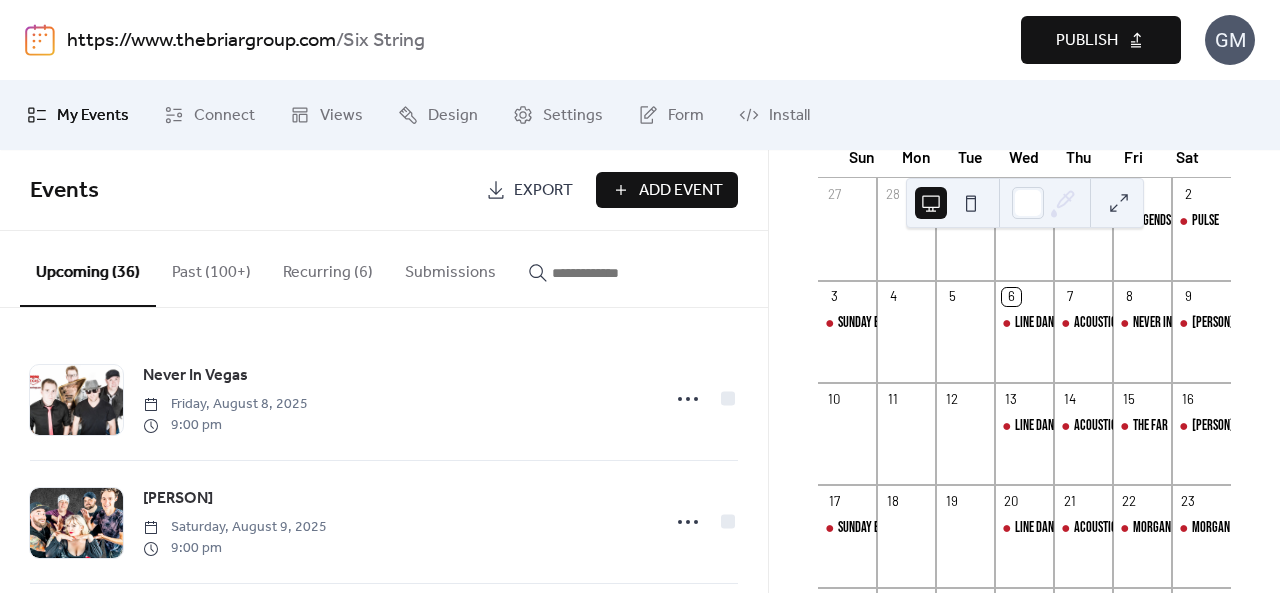 click on "Publish" at bounding box center [1101, 40] 